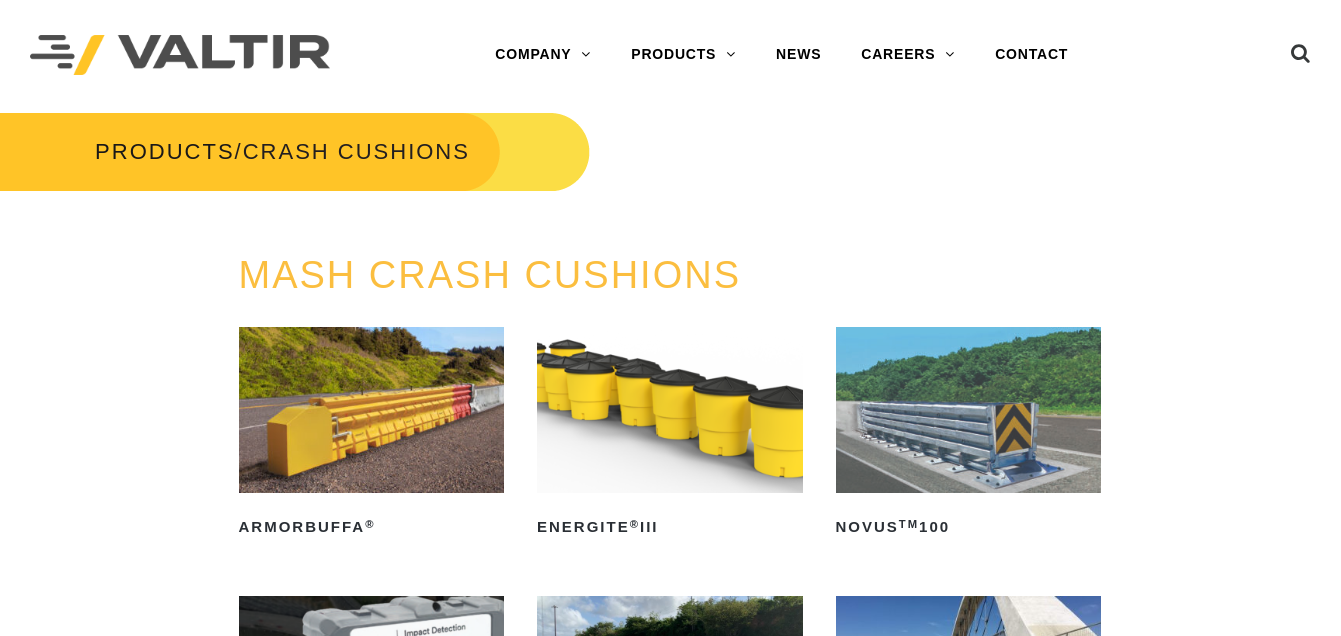 scroll, scrollTop: 196, scrollLeft: 0, axis: vertical 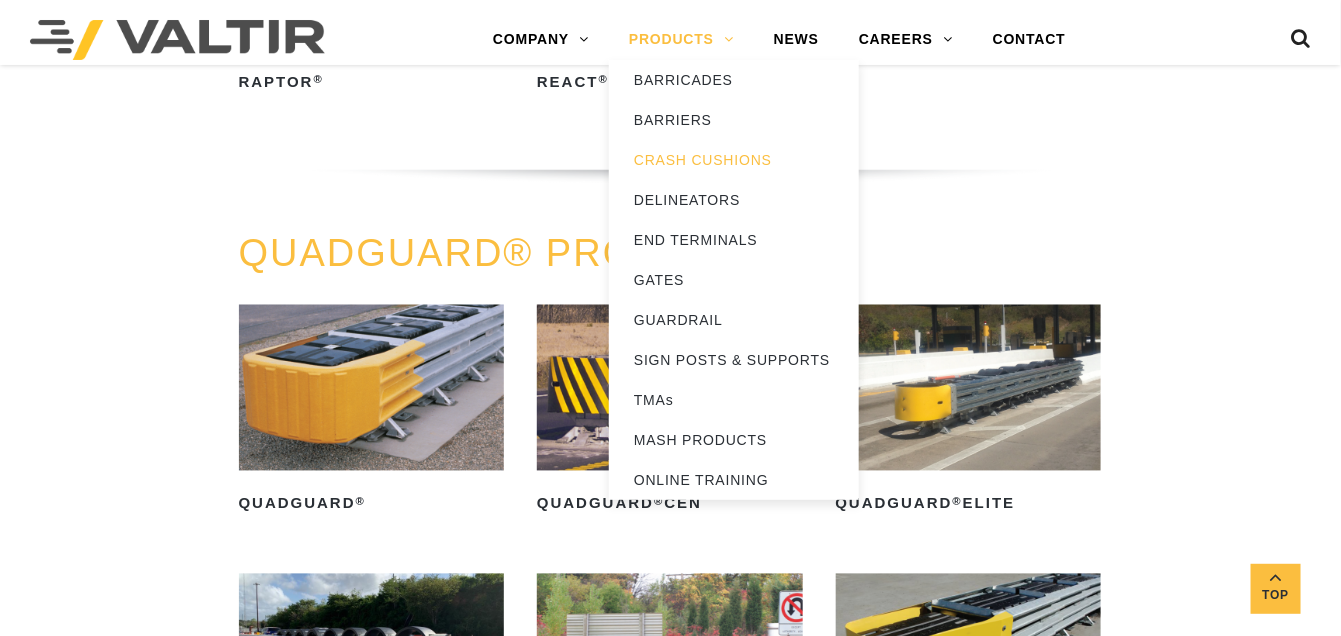 click on "PRODUCTS" at bounding box center (681, 40) 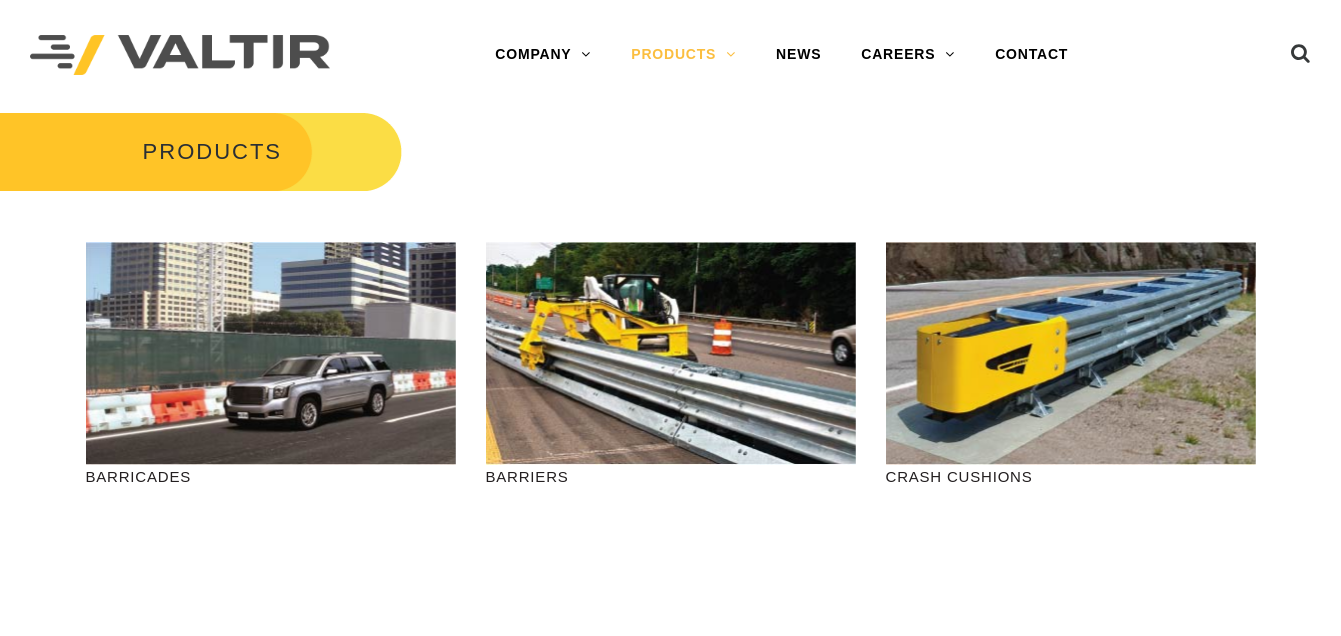 scroll, scrollTop: 0, scrollLeft: 0, axis: both 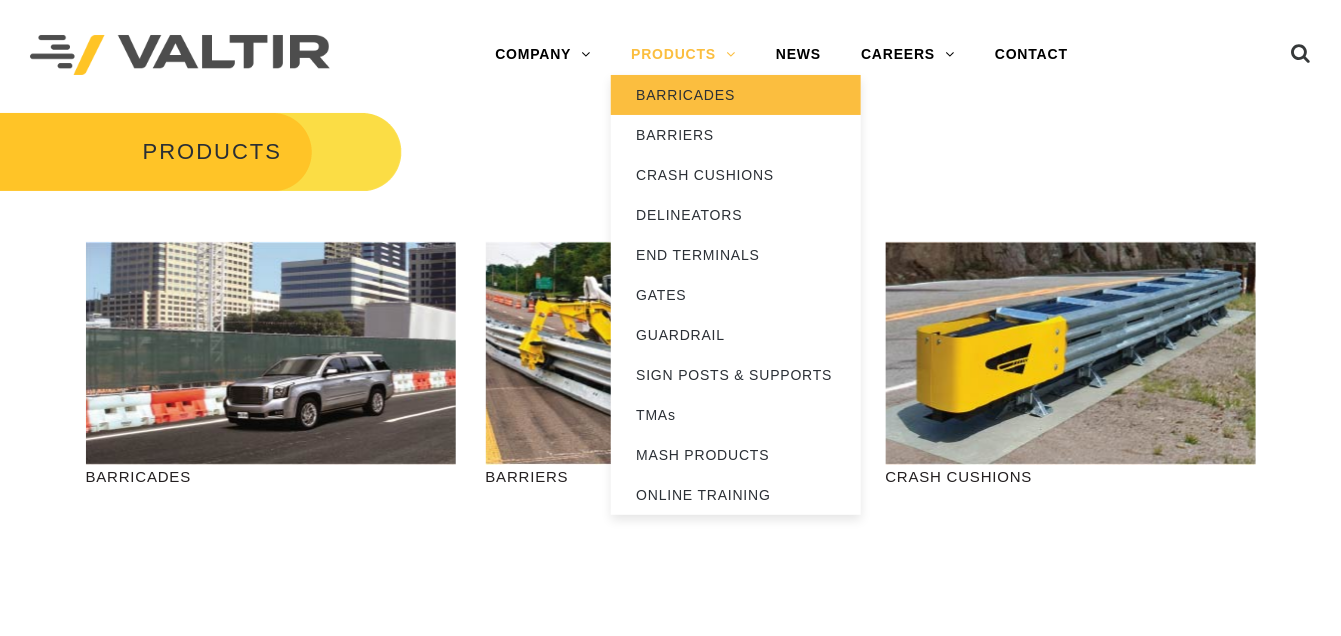 click on "BARRICADES" at bounding box center (736, 95) 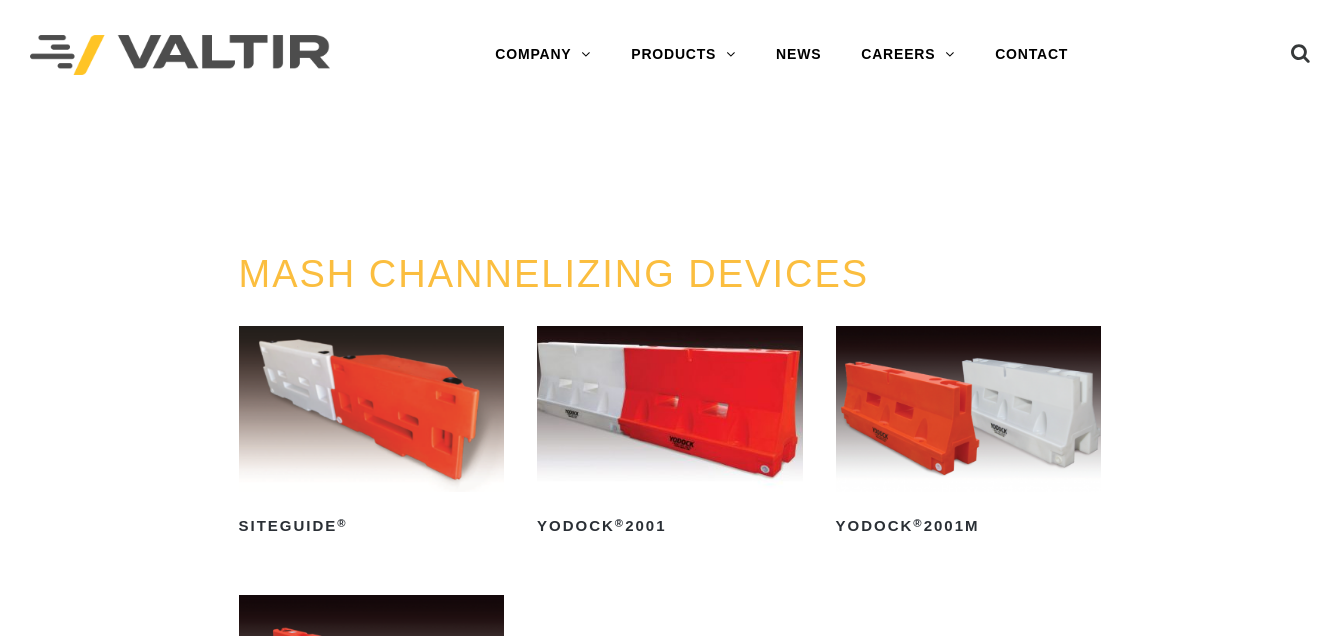 scroll, scrollTop: 0, scrollLeft: 0, axis: both 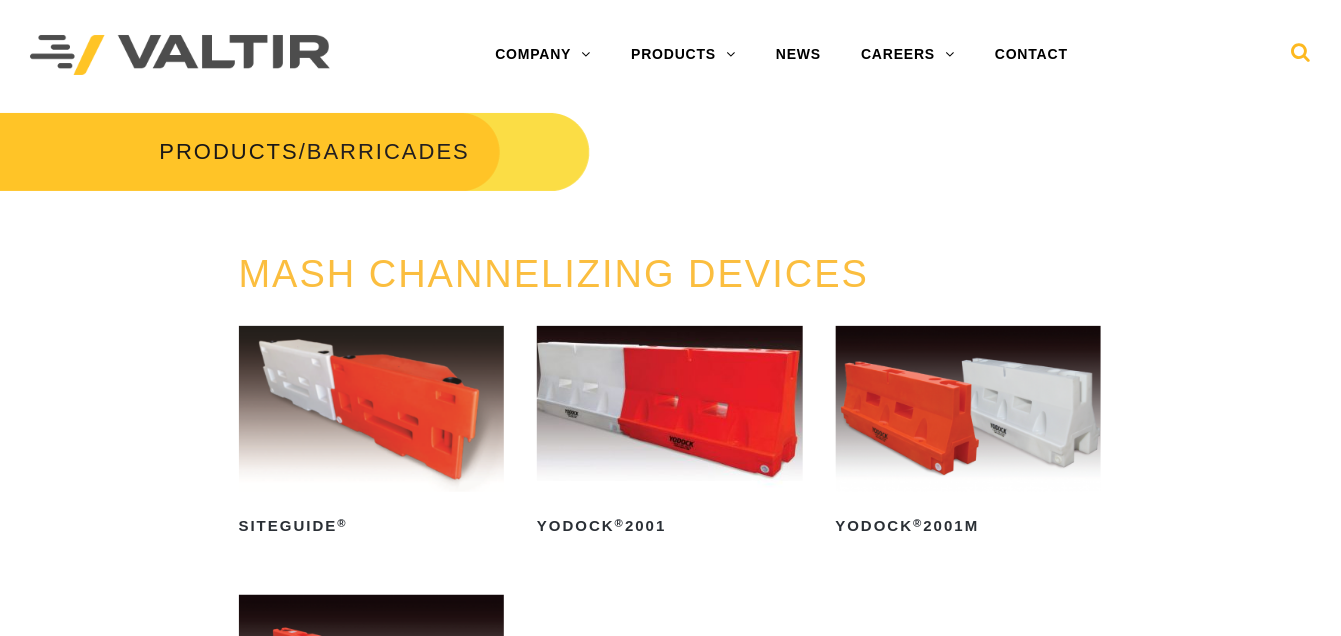 click at bounding box center [1301, 57] 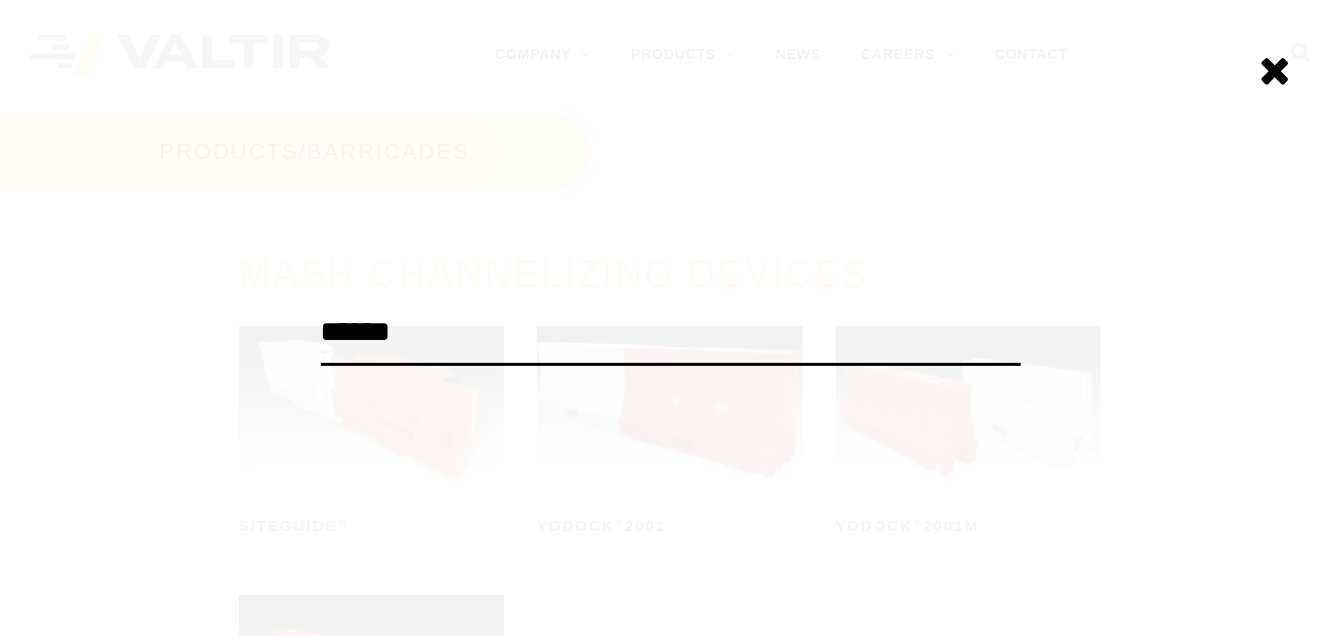 type on "******" 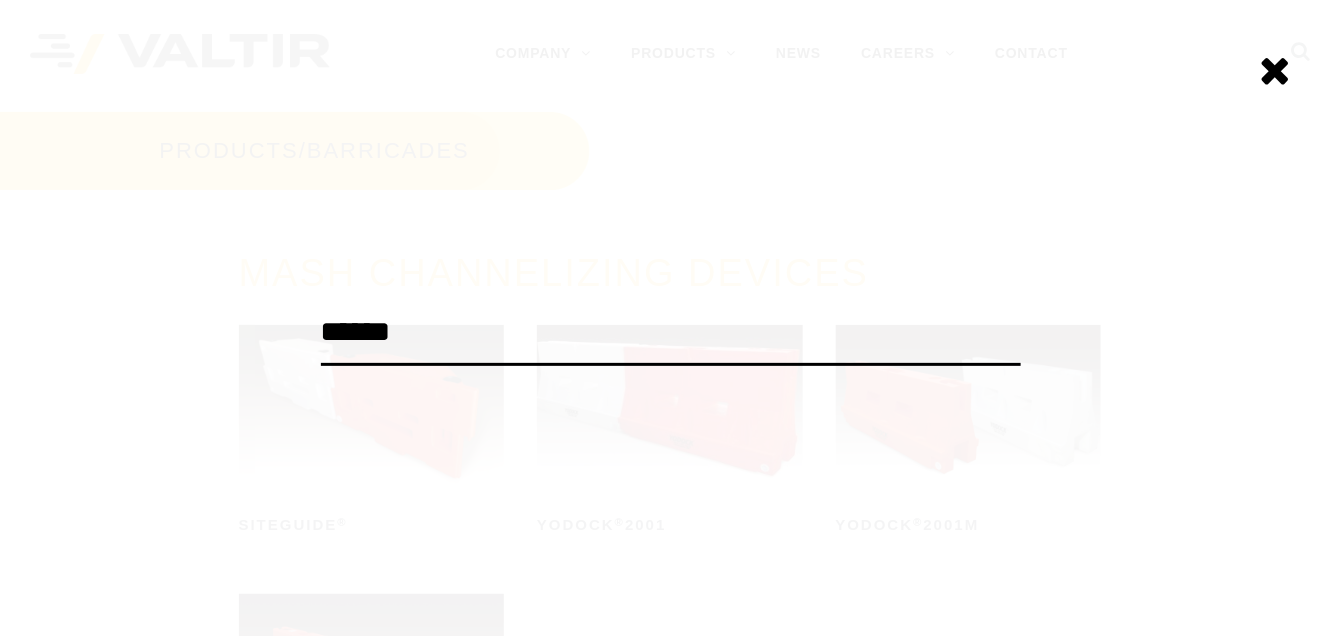 scroll, scrollTop: 0, scrollLeft: 0, axis: both 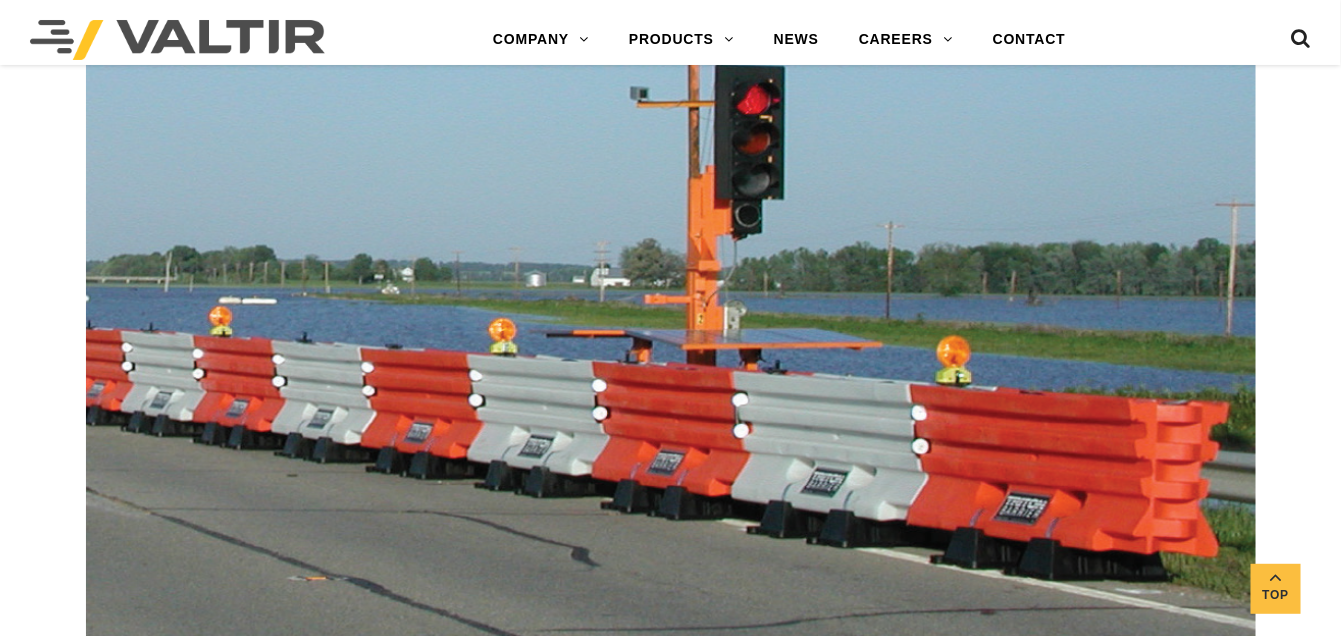click at bounding box center (1301, 43) 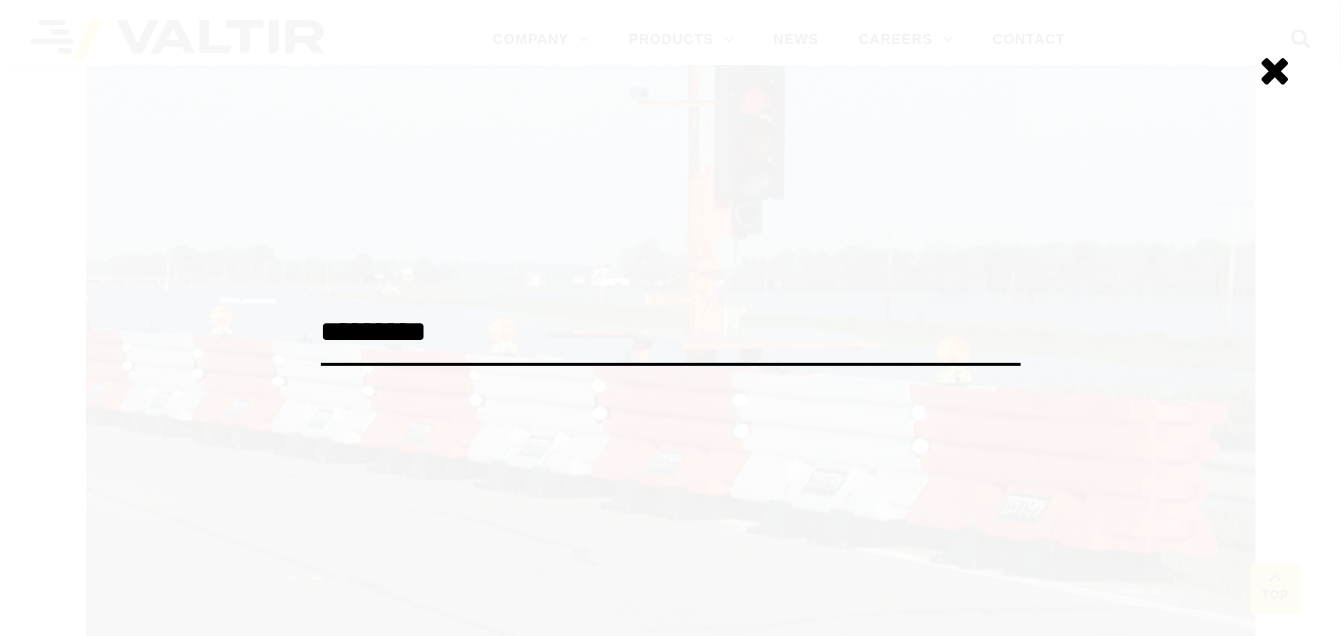 type on "*********" 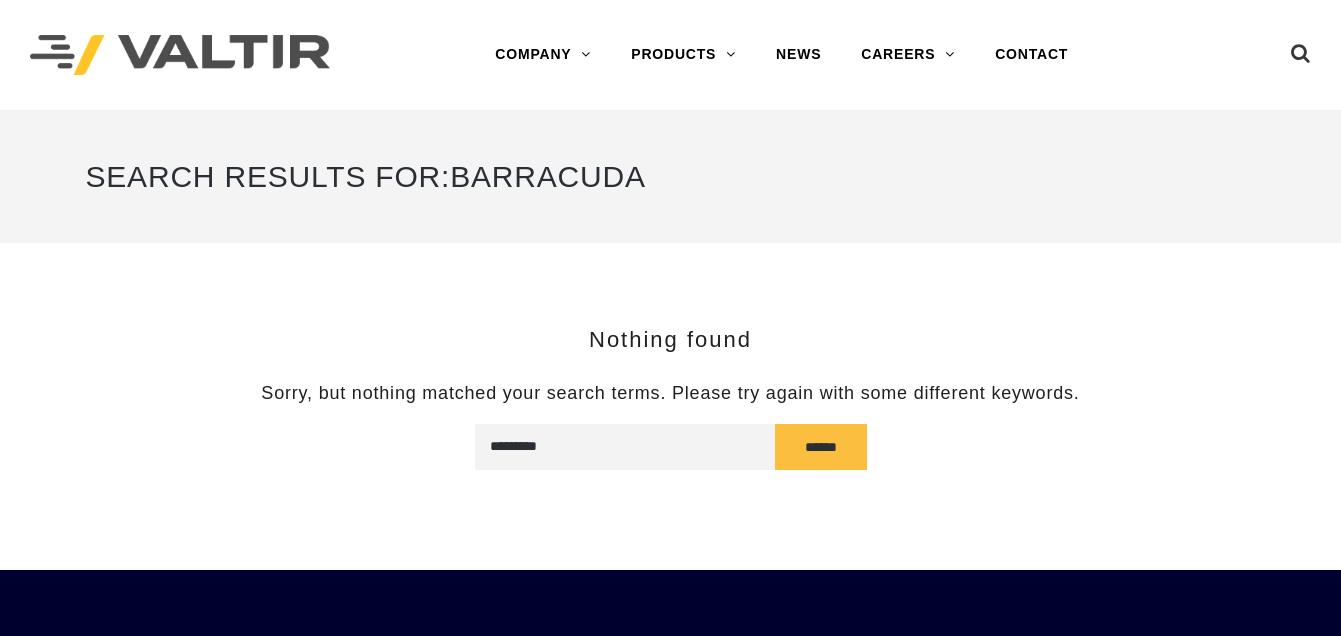 scroll, scrollTop: 0, scrollLeft: 0, axis: both 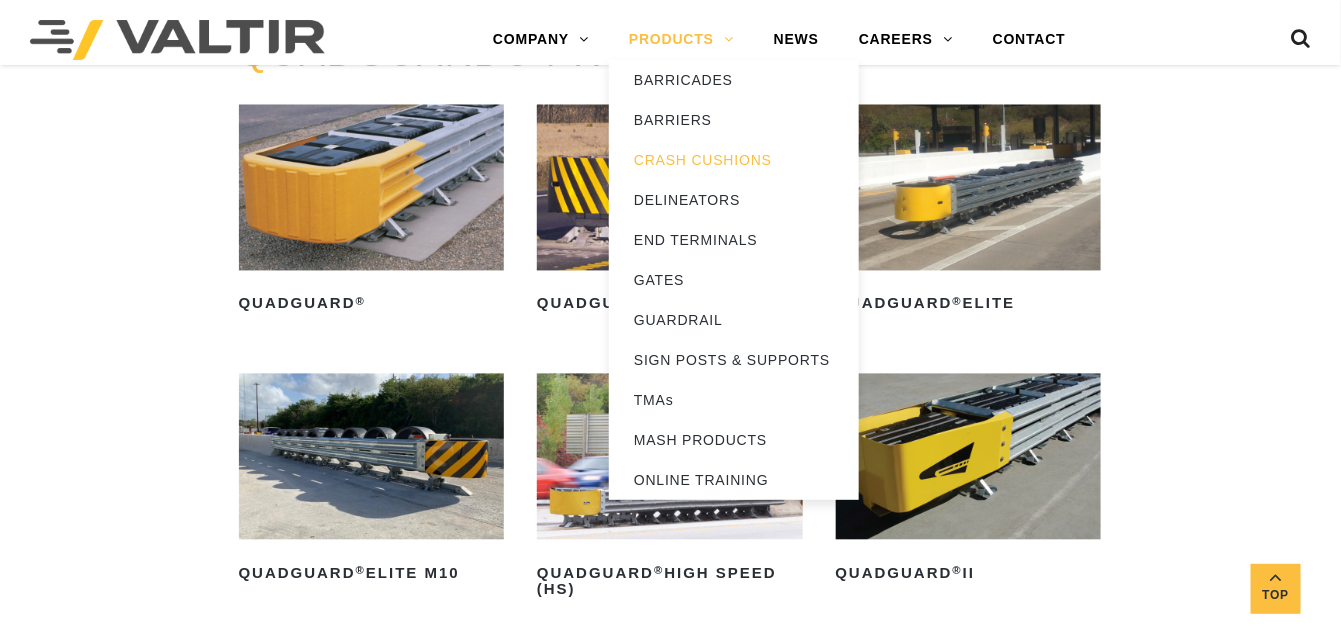 click on "PRODUCTS" at bounding box center (681, 40) 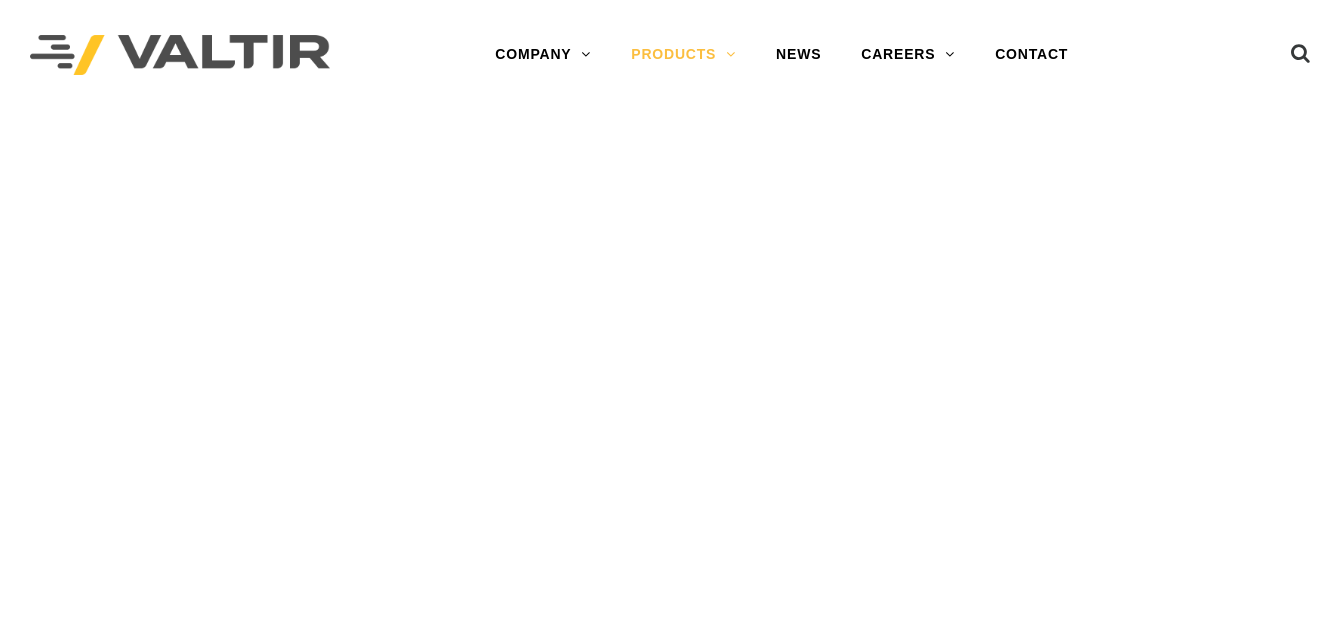 scroll, scrollTop: 0, scrollLeft: 0, axis: both 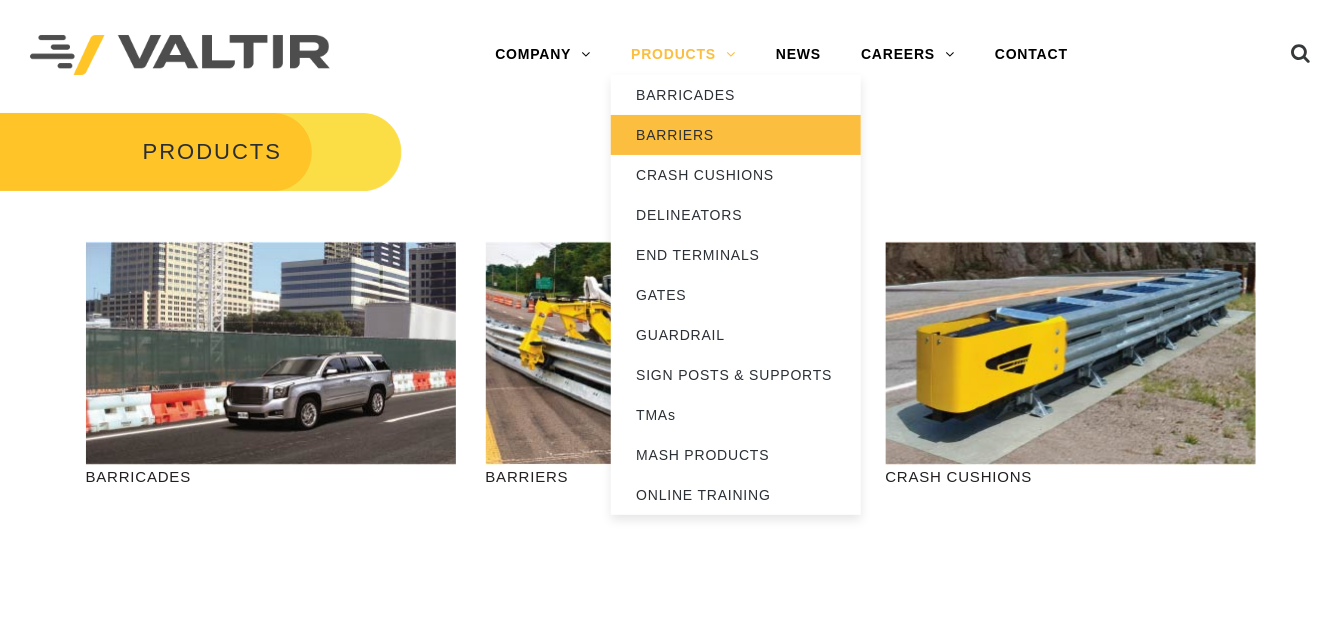 click on "BARRIERS" at bounding box center (736, 135) 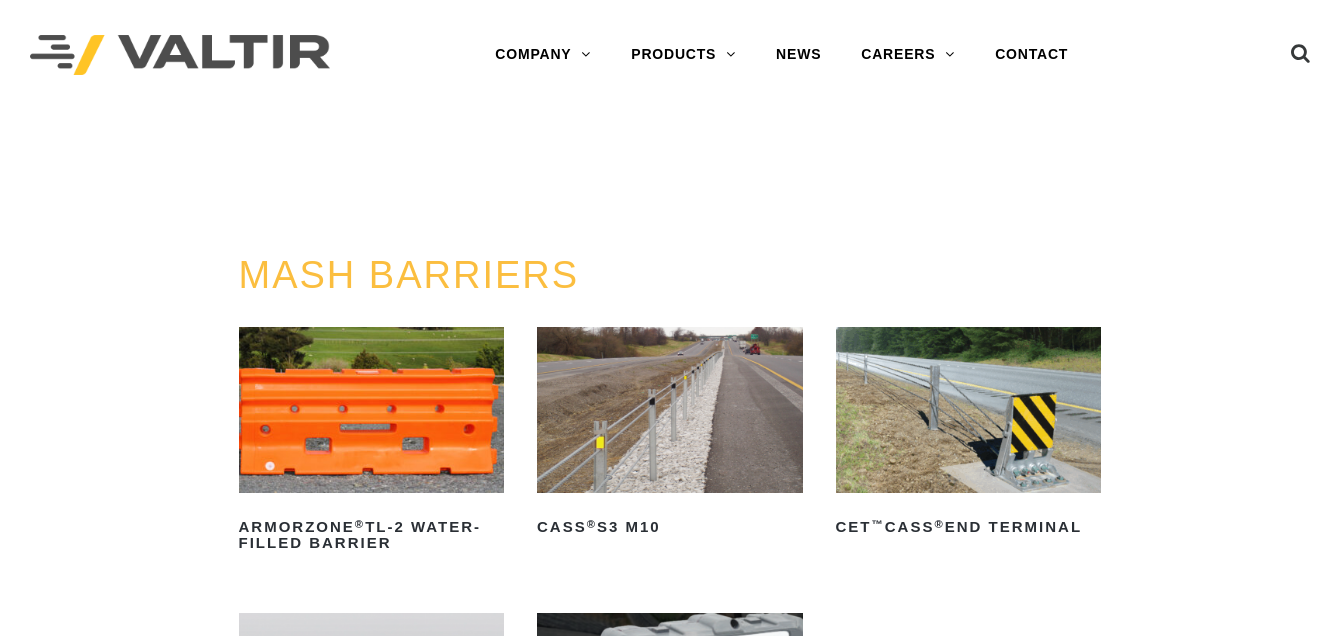 scroll, scrollTop: 0, scrollLeft: 0, axis: both 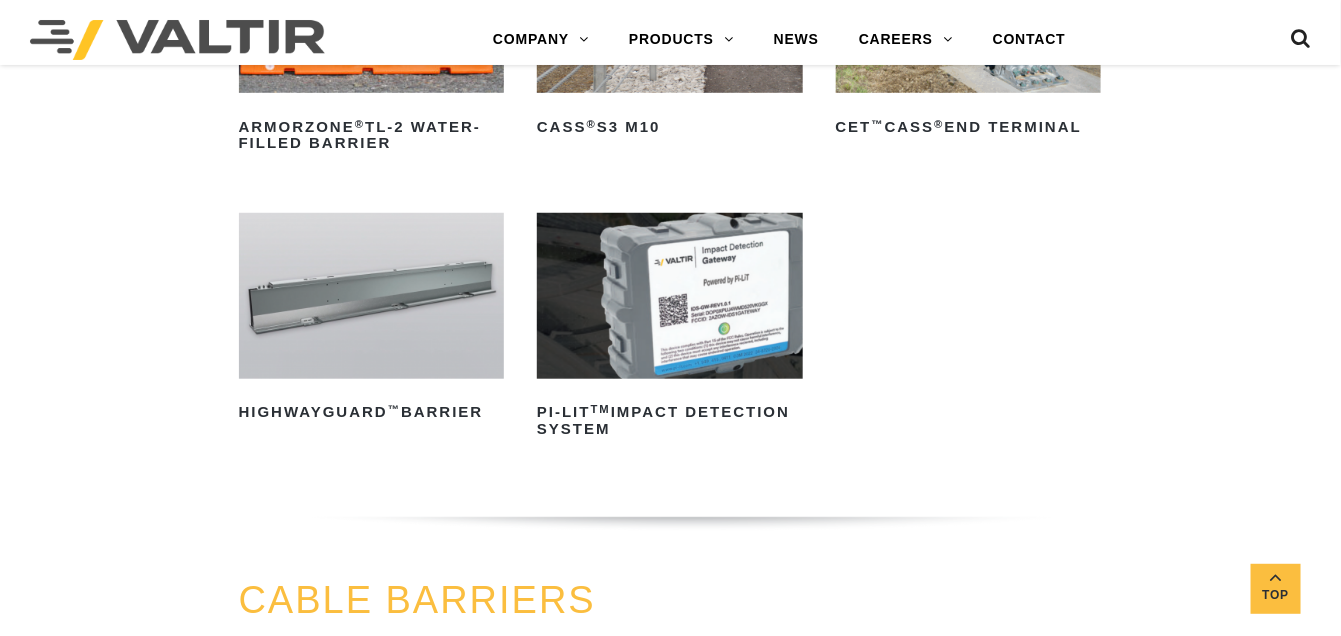 click at bounding box center [372, 296] 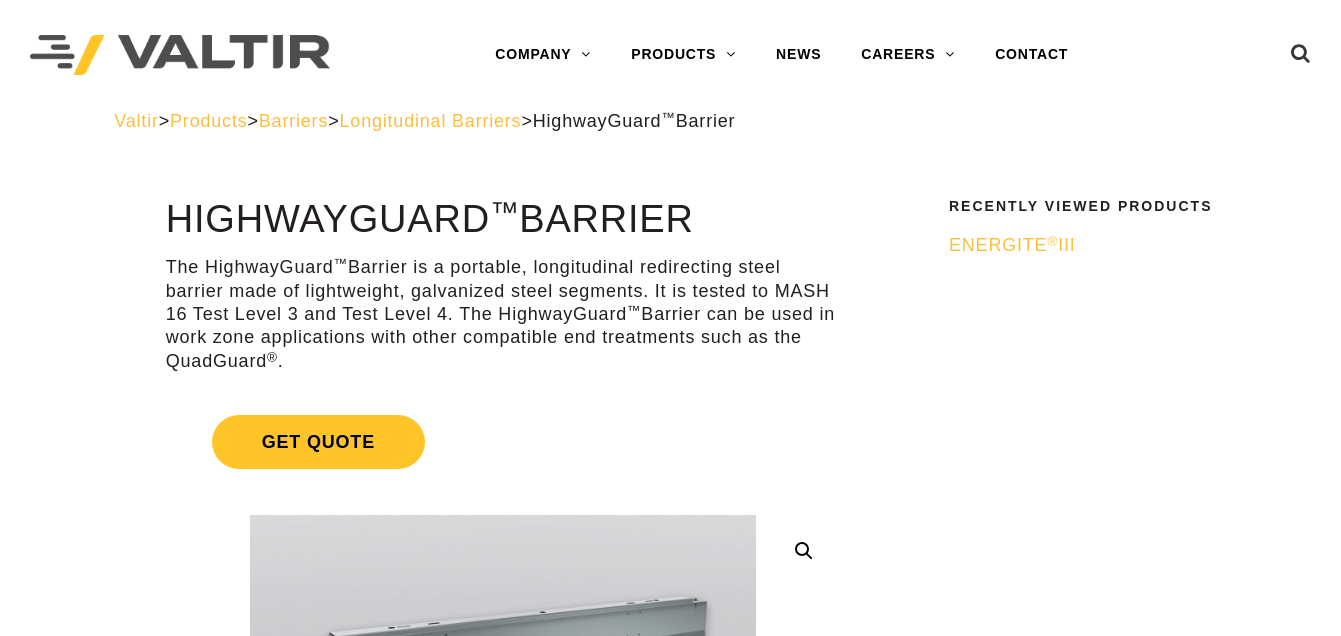scroll, scrollTop: 0, scrollLeft: 0, axis: both 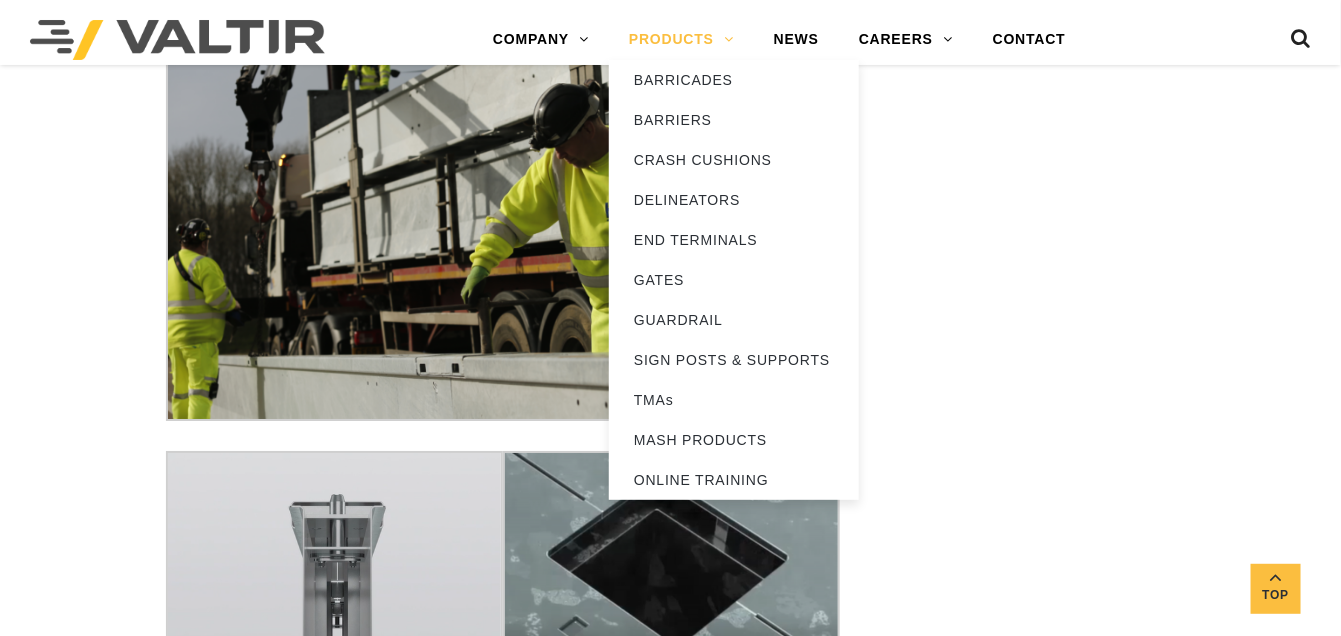 click on "PRODUCTS" at bounding box center (681, 40) 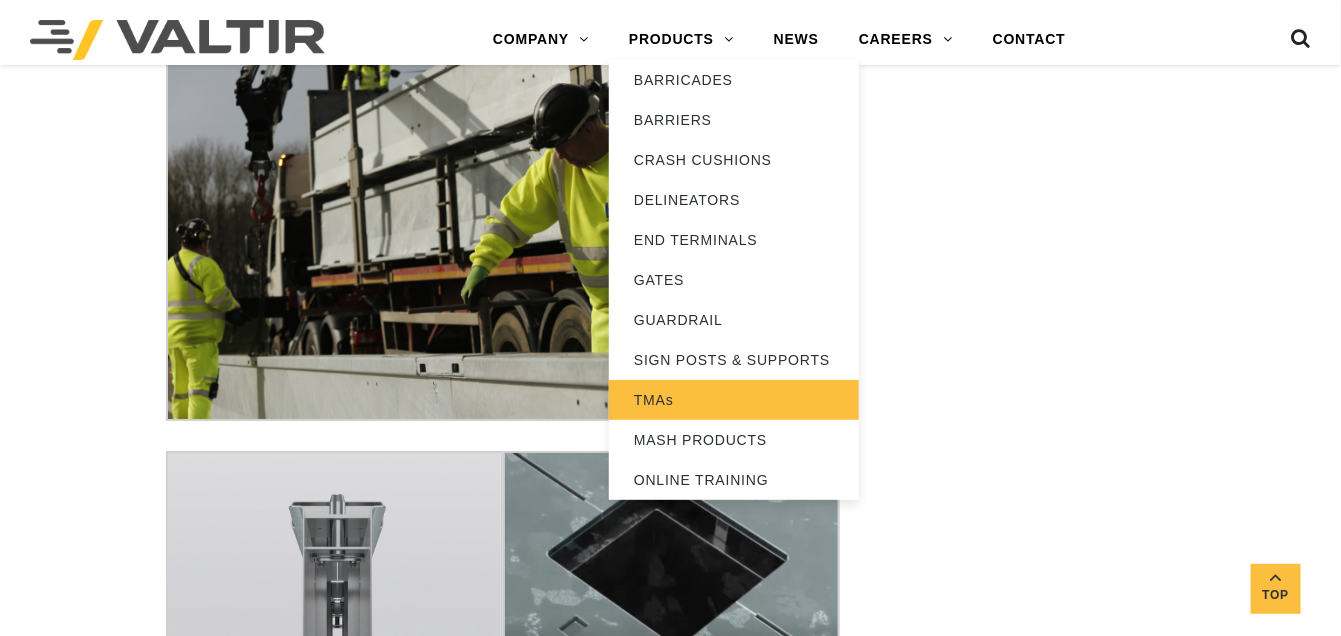 click on "TMAs" at bounding box center (734, 400) 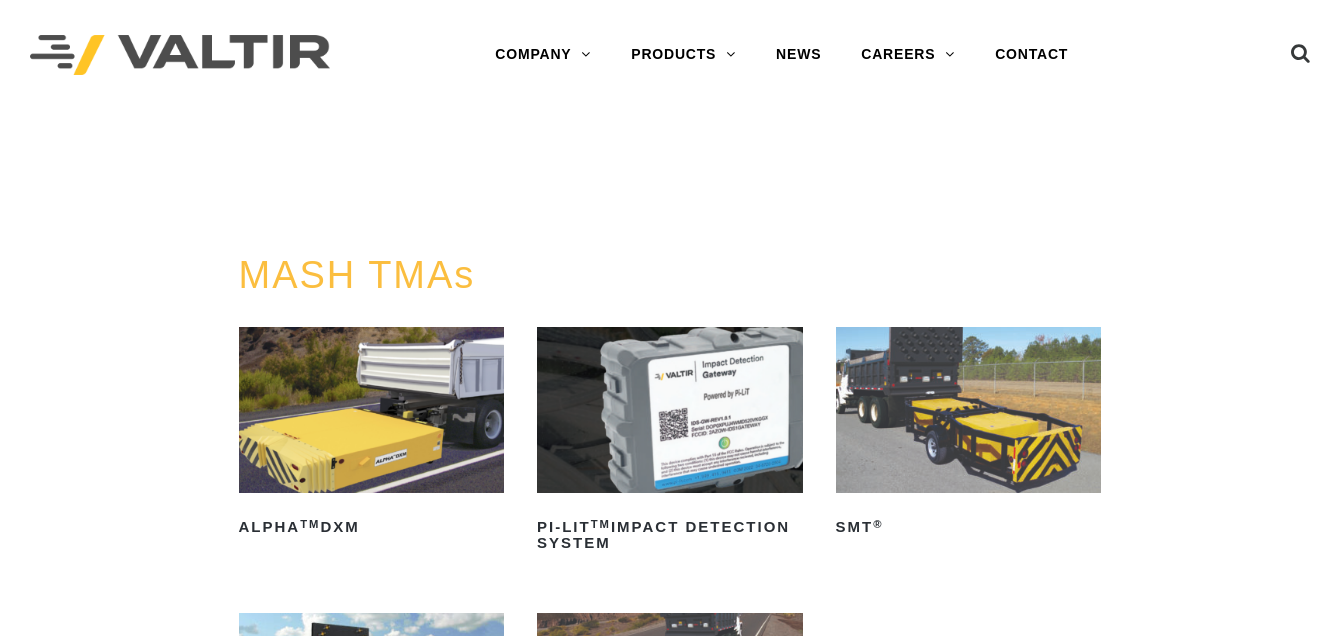 scroll, scrollTop: 0, scrollLeft: 0, axis: both 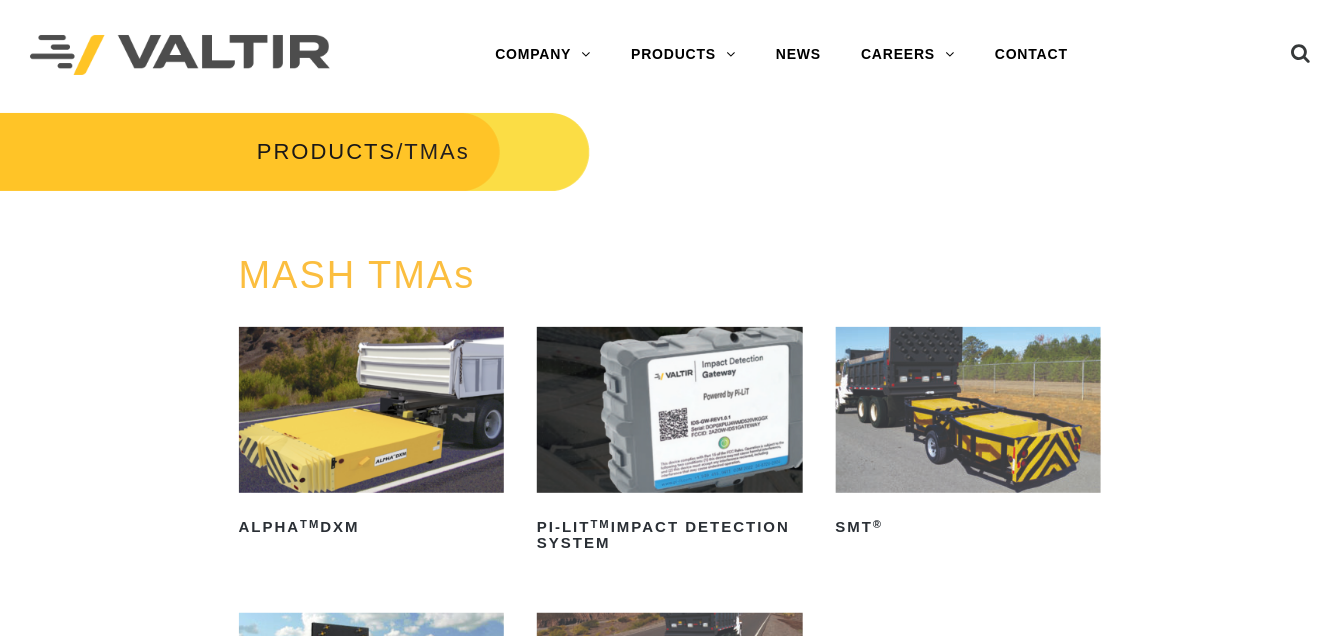 drag, startPoint x: 1015, startPoint y: 336, endPoint x: 1006, endPoint y: 330, distance: 10.816654 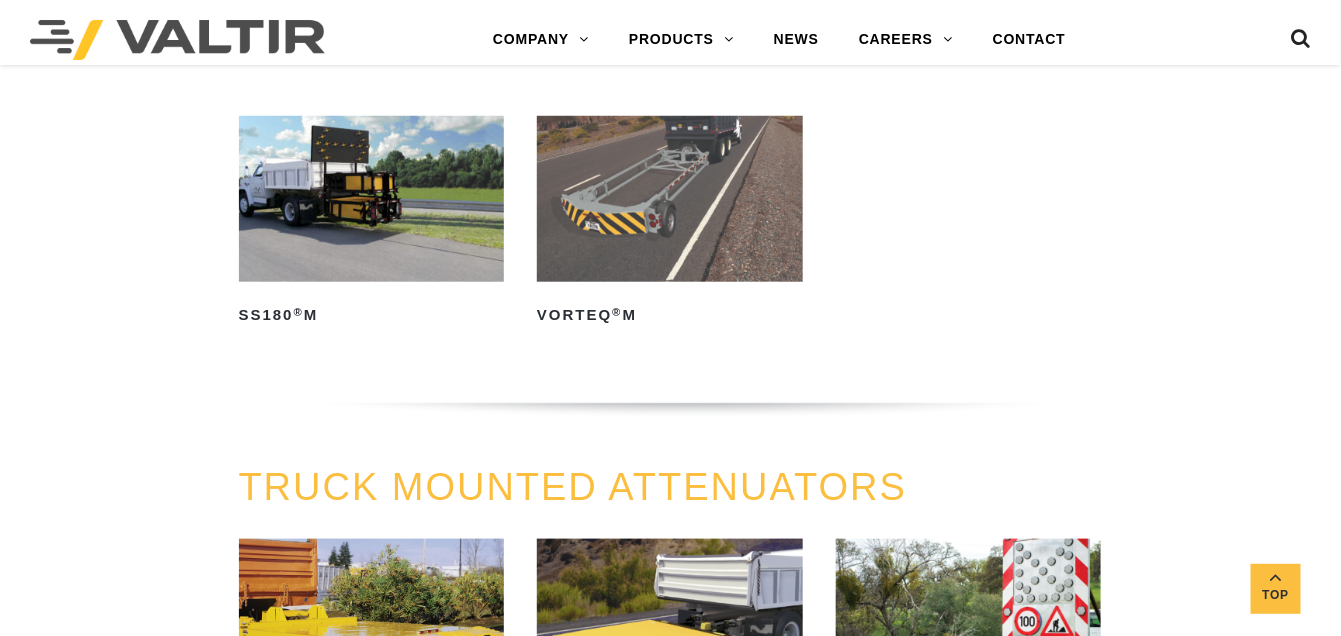 scroll, scrollTop: 500, scrollLeft: 0, axis: vertical 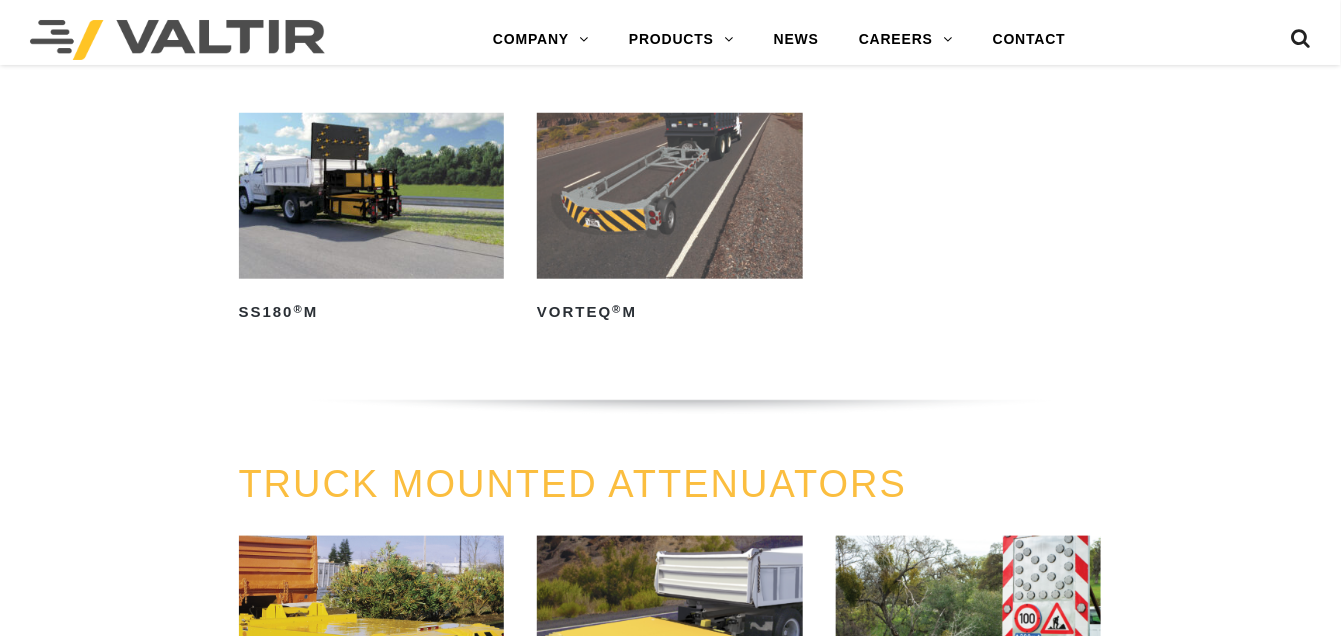 click at bounding box center [670, 196] 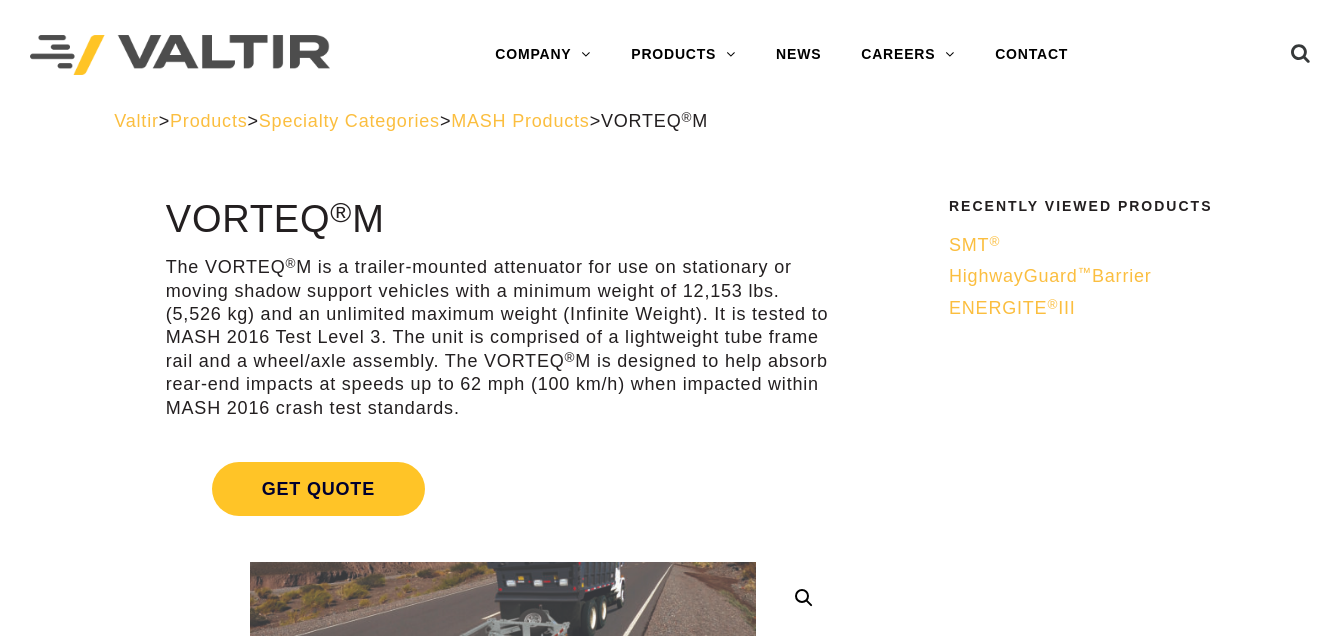 scroll, scrollTop: 0, scrollLeft: 0, axis: both 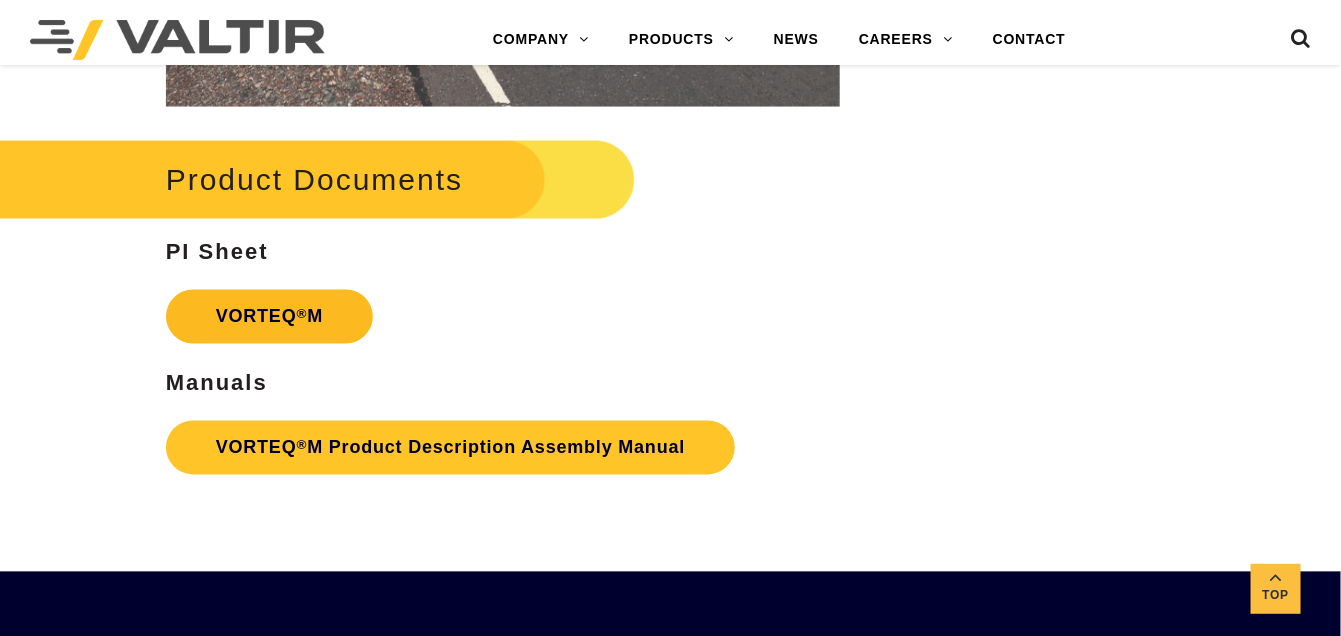click on "VORTEQ ®  M" at bounding box center (269, 317) 